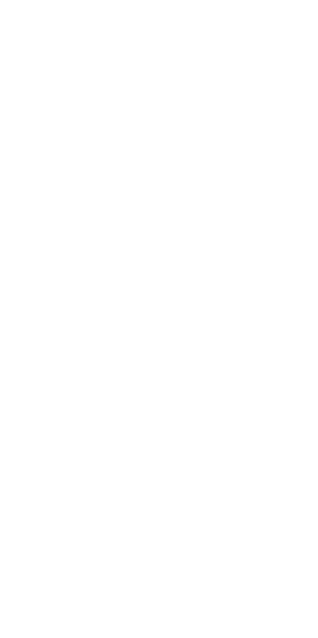 scroll, scrollTop: 0, scrollLeft: 0, axis: both 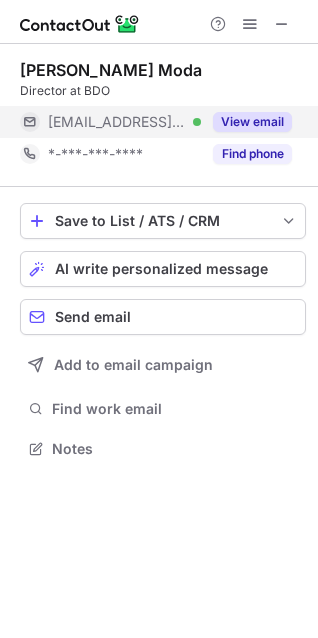 click on "View email" at bounding box center [246, 122] 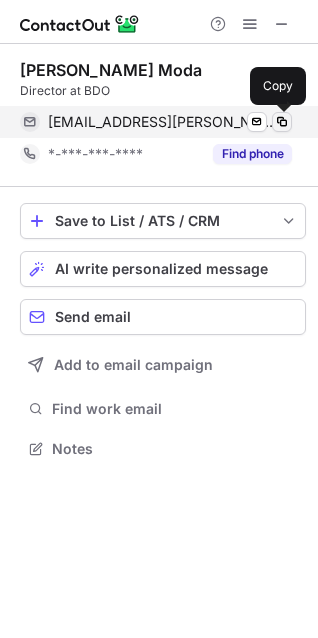 click at bounding box center (282, 122) 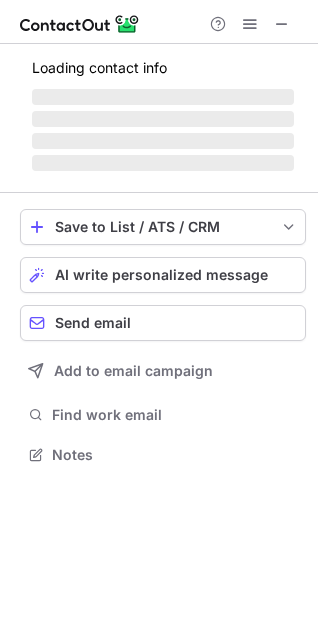 scroll, scrollTop: 10, scrollLeft: 10, axis: both 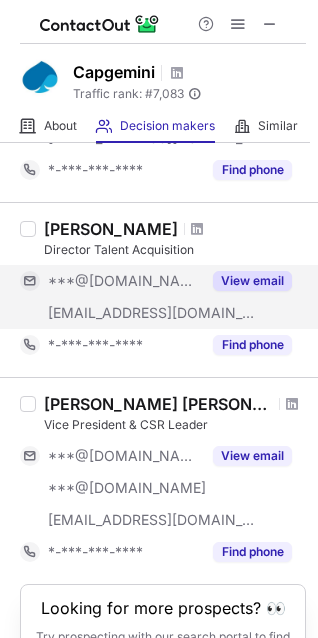 click on "View email" at bounding box center [252, 281] 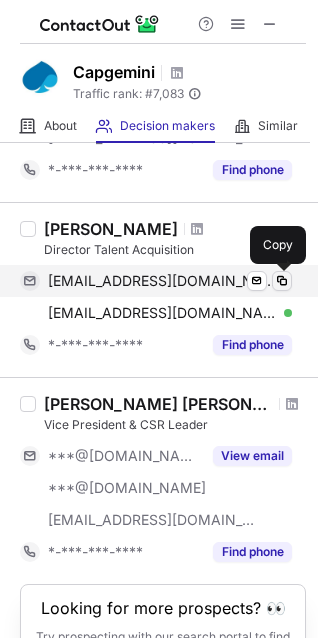 click at bounding box center [282, 281] 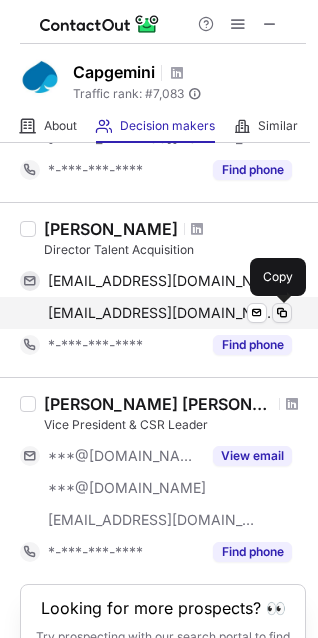 click at bounding box center (282, 313) 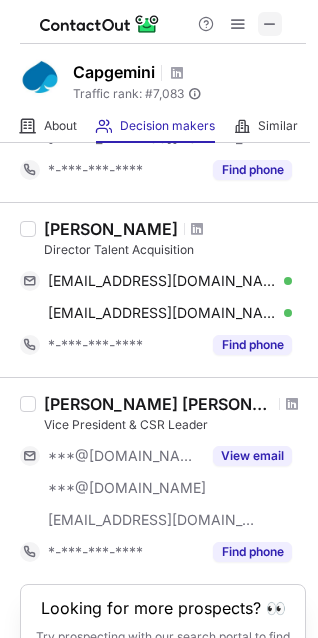 click at bounding box center [270, 24] 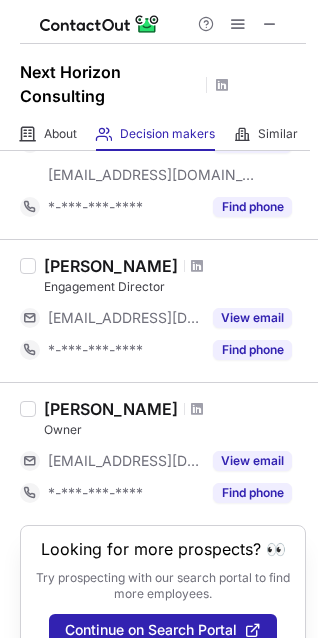 scroll, scrollTop: 1214, scrollLeft: 0, axis: vertical 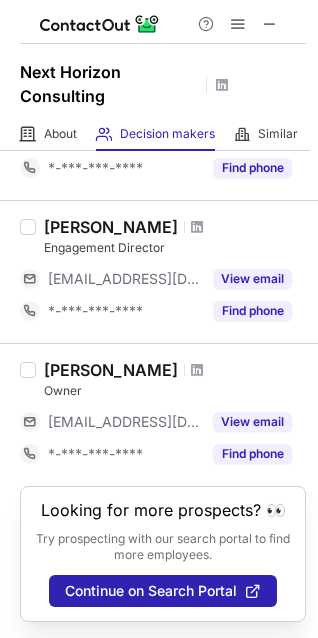 click on "Vincent Van Der Gulik" at bounding box center [111, 370] 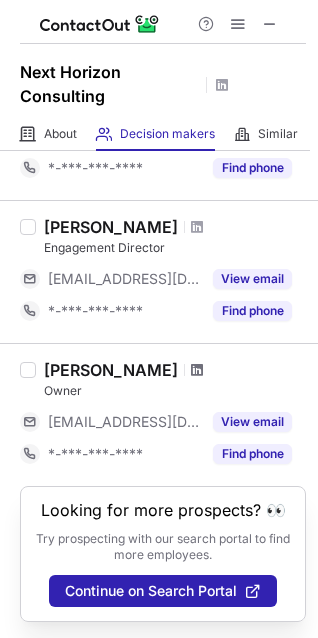 click at bounding box center (197, 370) 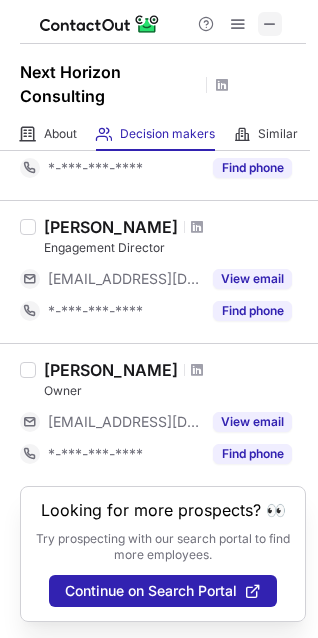 click at bounding box center [270, 24] 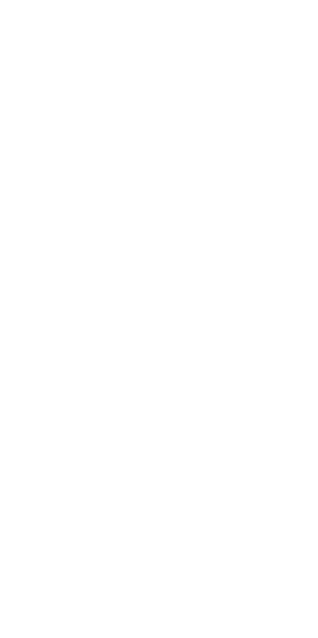 scroll, scrollTop: 0, scrollLeft: 0, axis: both 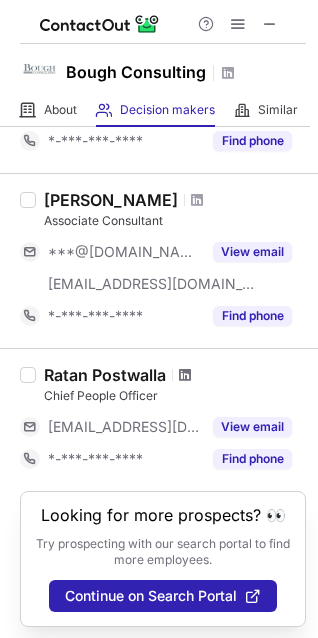 click at bounding box center [185, 375] 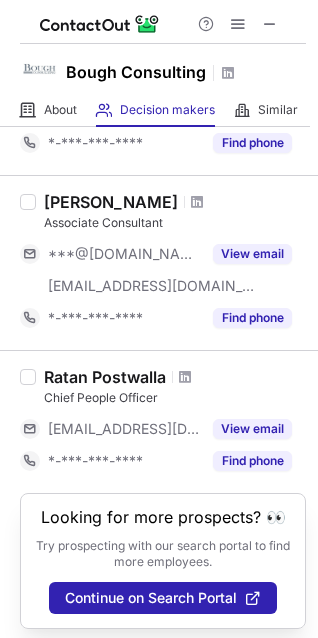 scroll, scrollTop: 273, scrollLeft: 0, axis: vertical 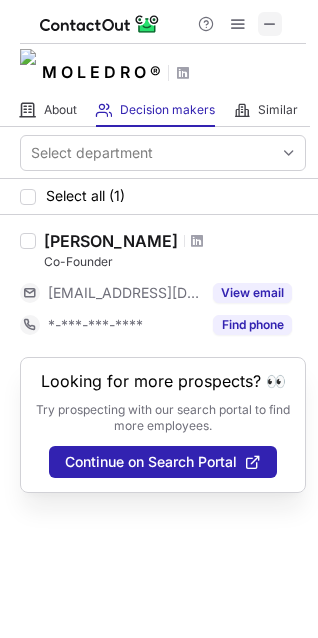 click at bounding box center (270, 24) 